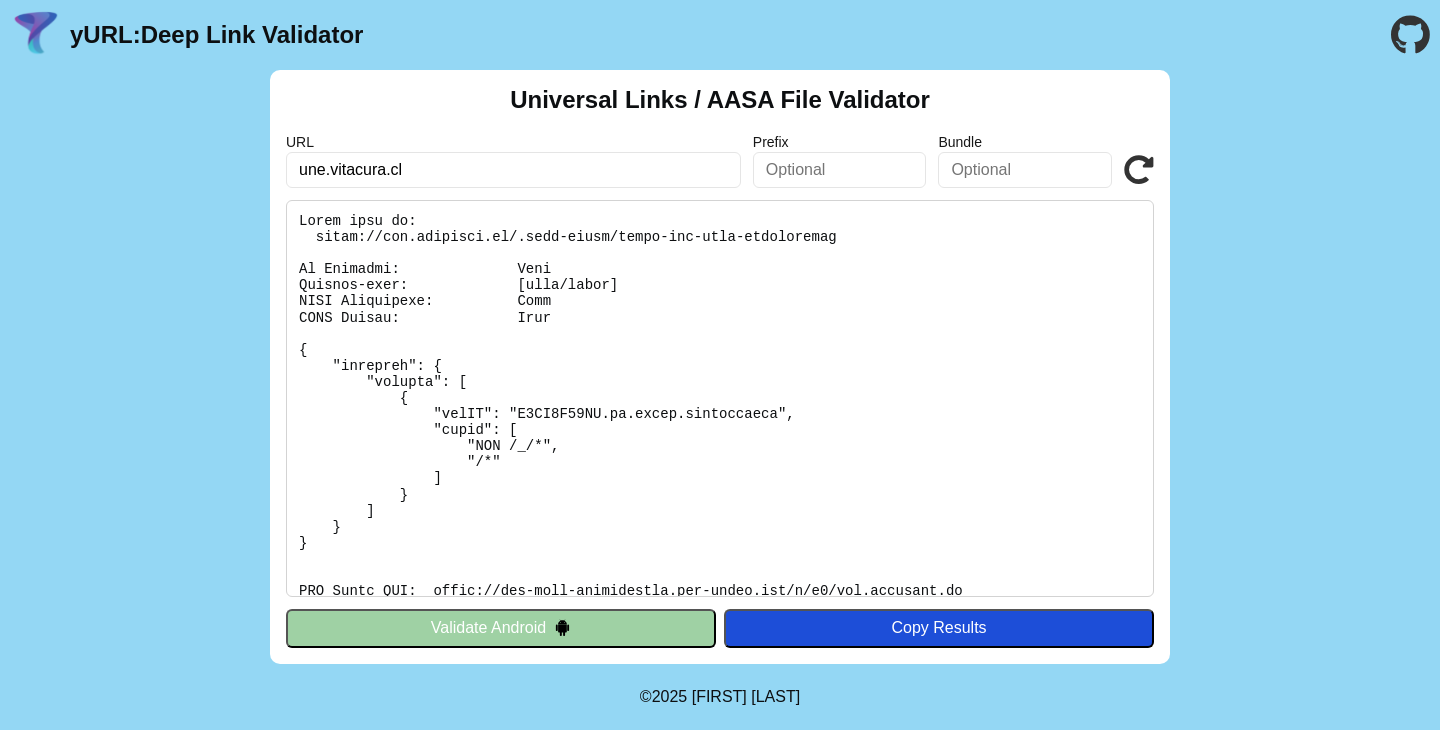 scroll, scrollTop: 0, scrollLeft: 0, axis: both 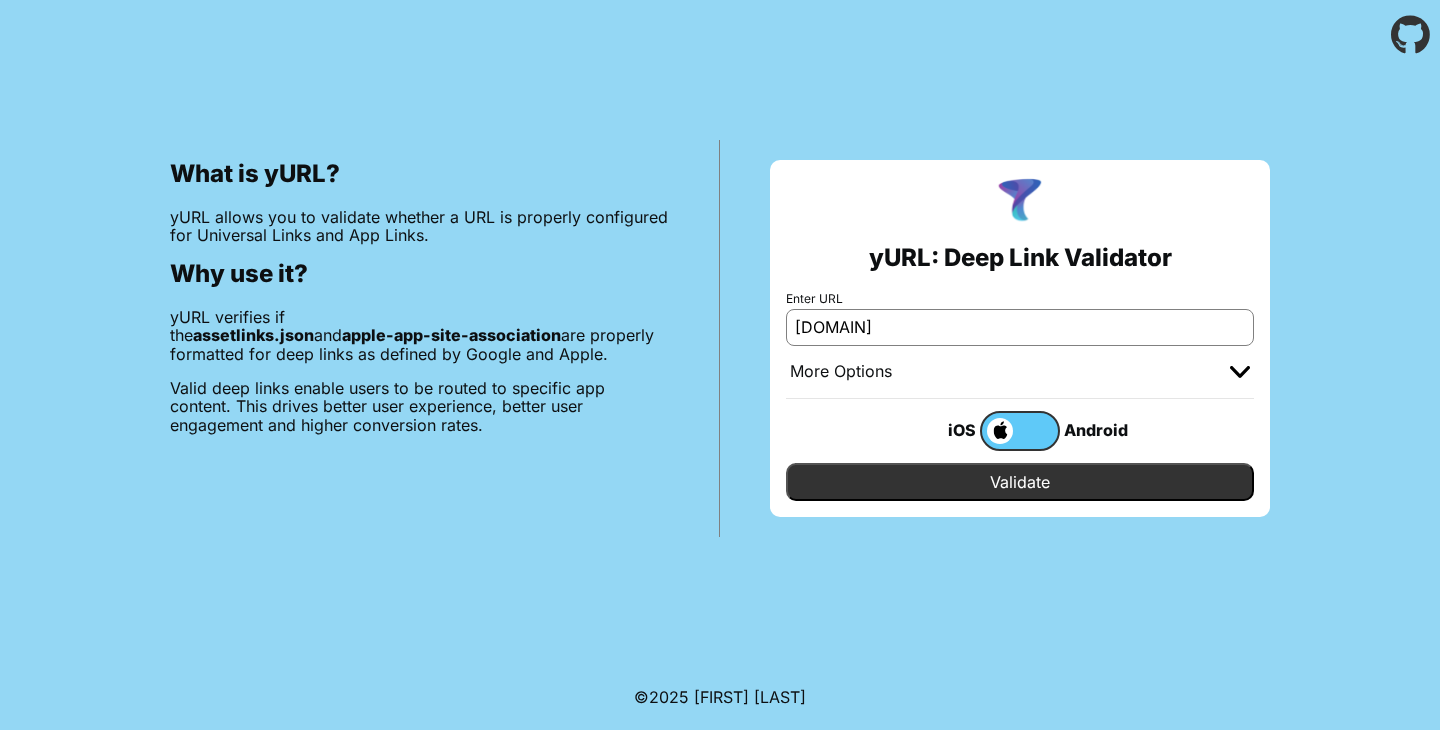 type on "[DOMAIN]" 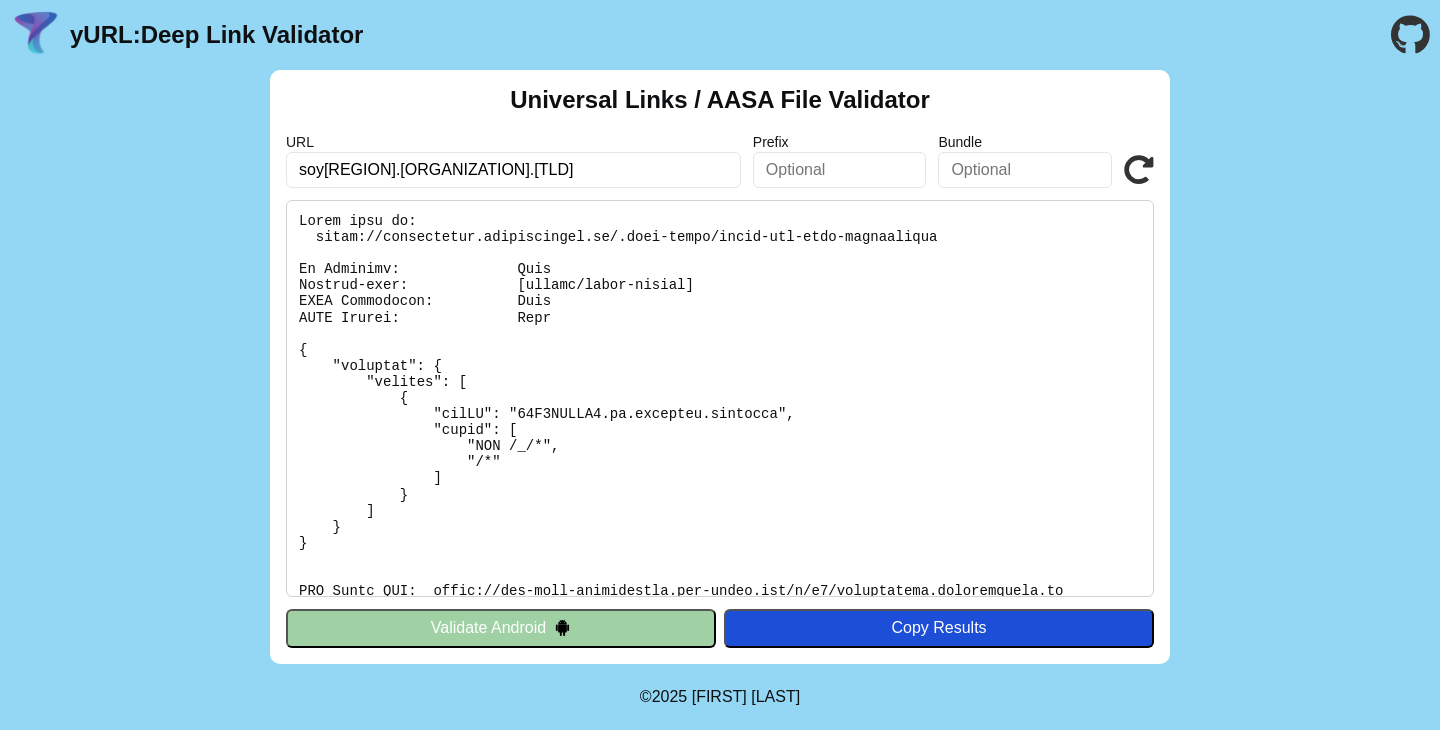 scroll, scrollTop: 0, scrollLeft: 0, axis: both 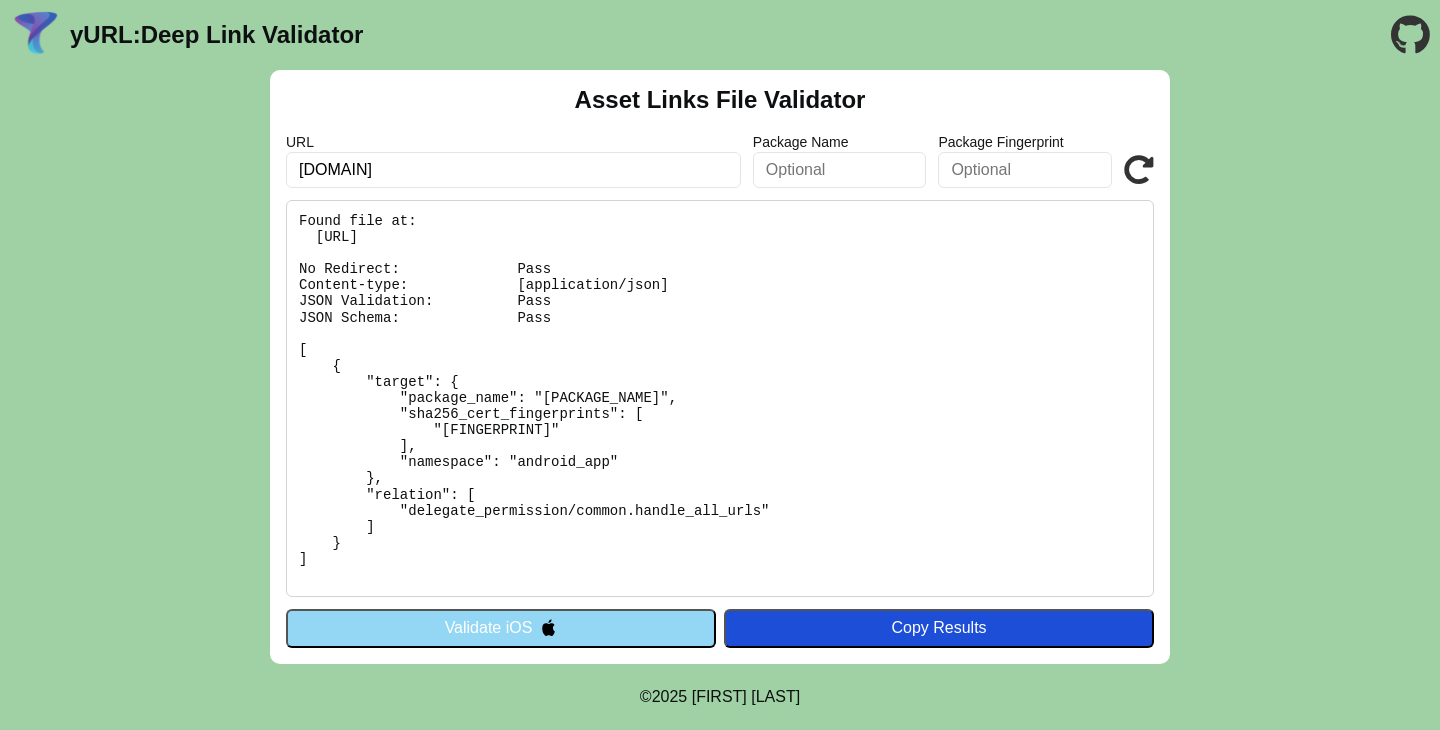 click on "yURL:
Deep Link Validator" at bounding box center [216, 35] 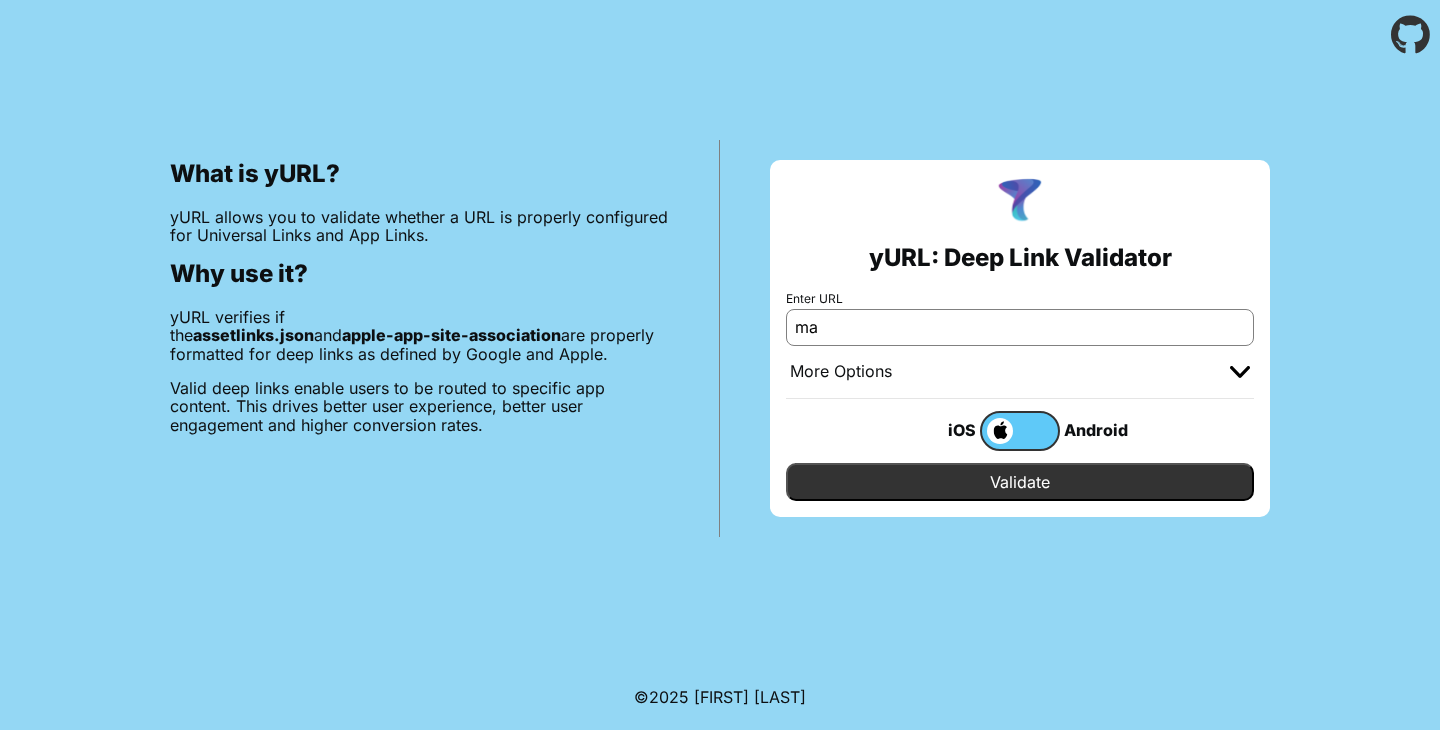 scroll, scrollTop: 0, scrollLeft: 0, axis: both 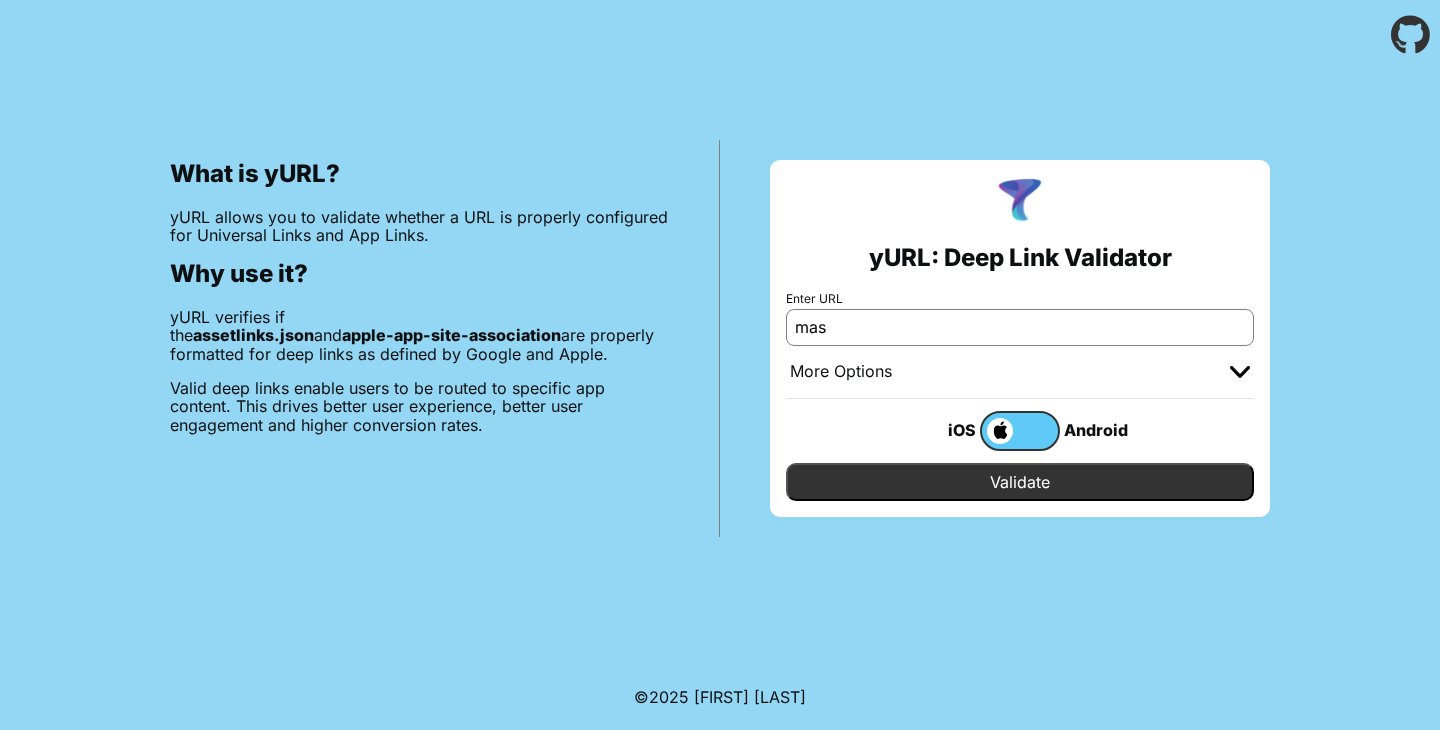 type on "maspirque.[STATE]" 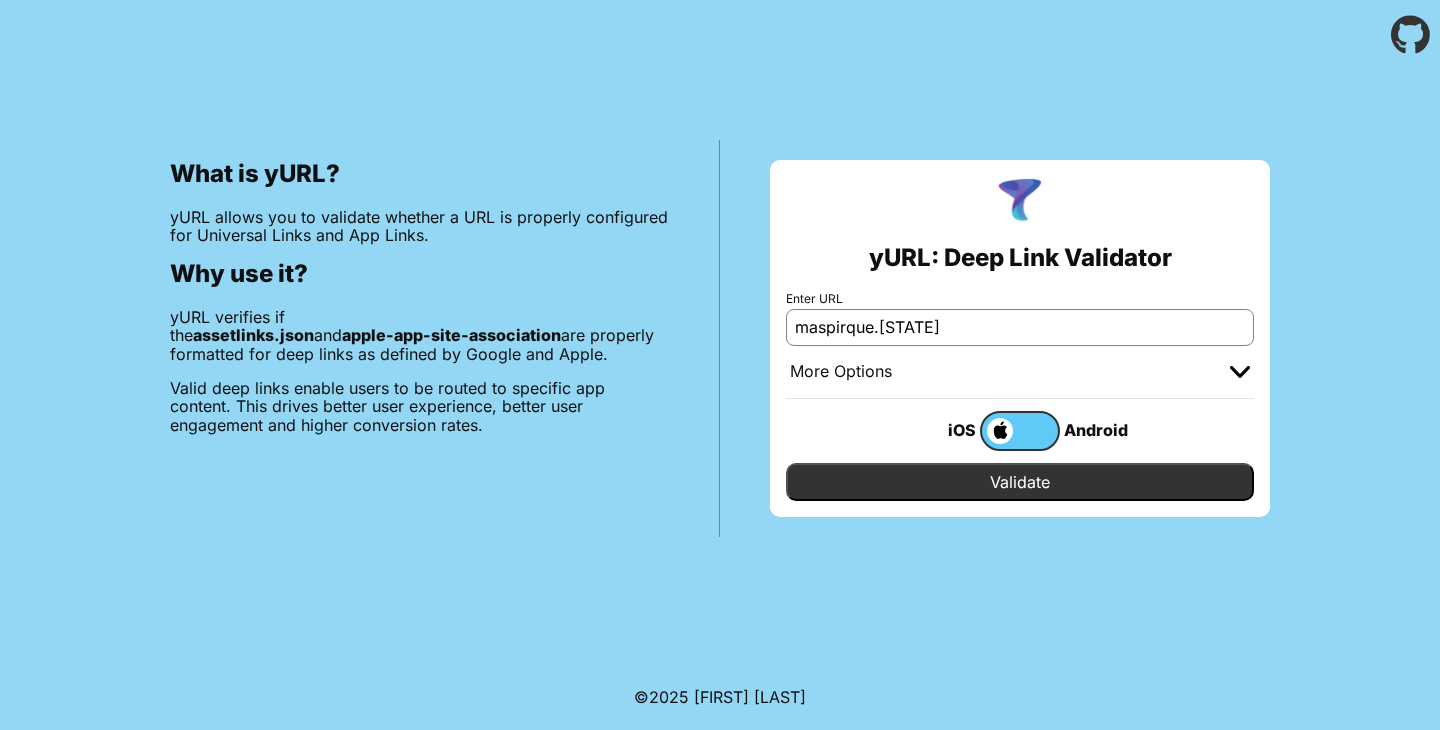 click on "iOS
Android" at bounding box center (1020, 431) 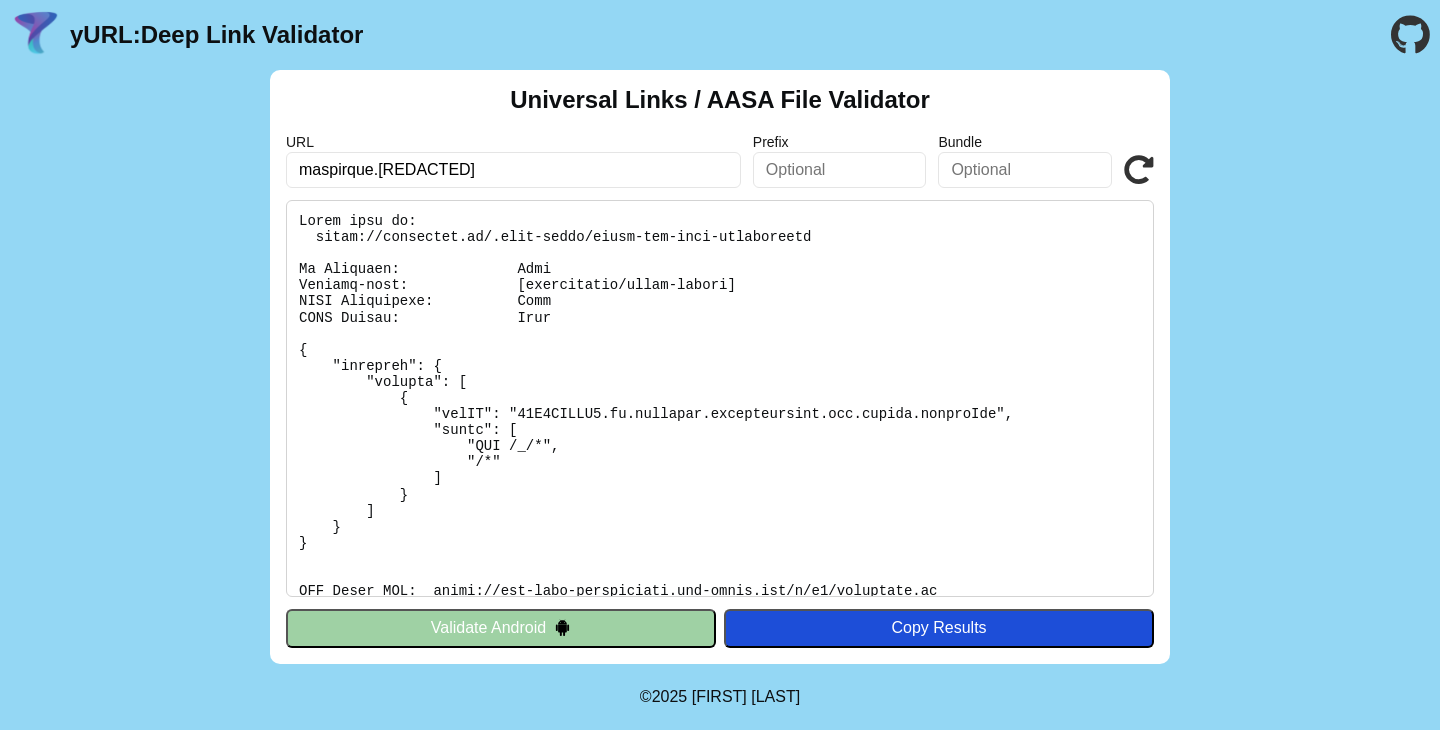 scroll, scrollTop: 0, scrollLeft: 0, axis: both 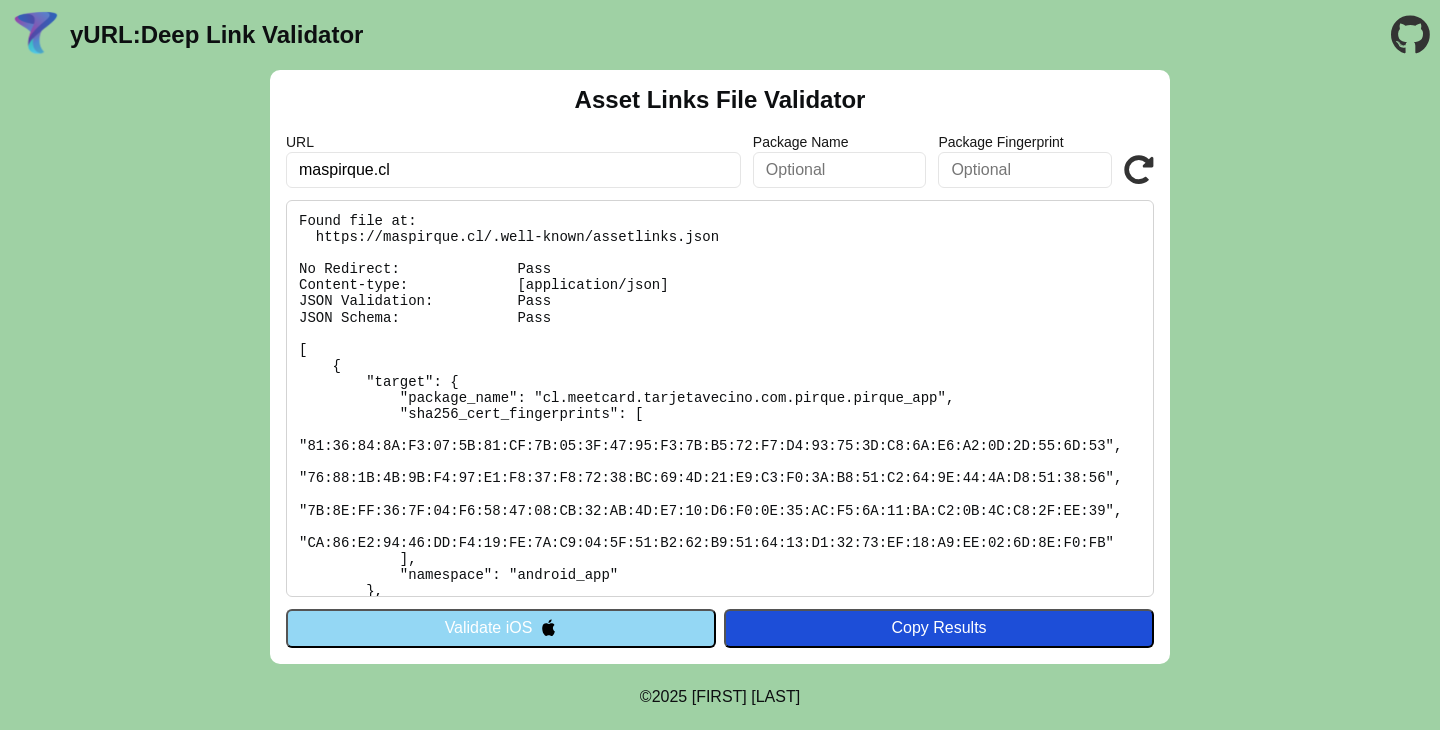 click on "yURL:
Deep Link Validator" at bounding box center (216, 35) 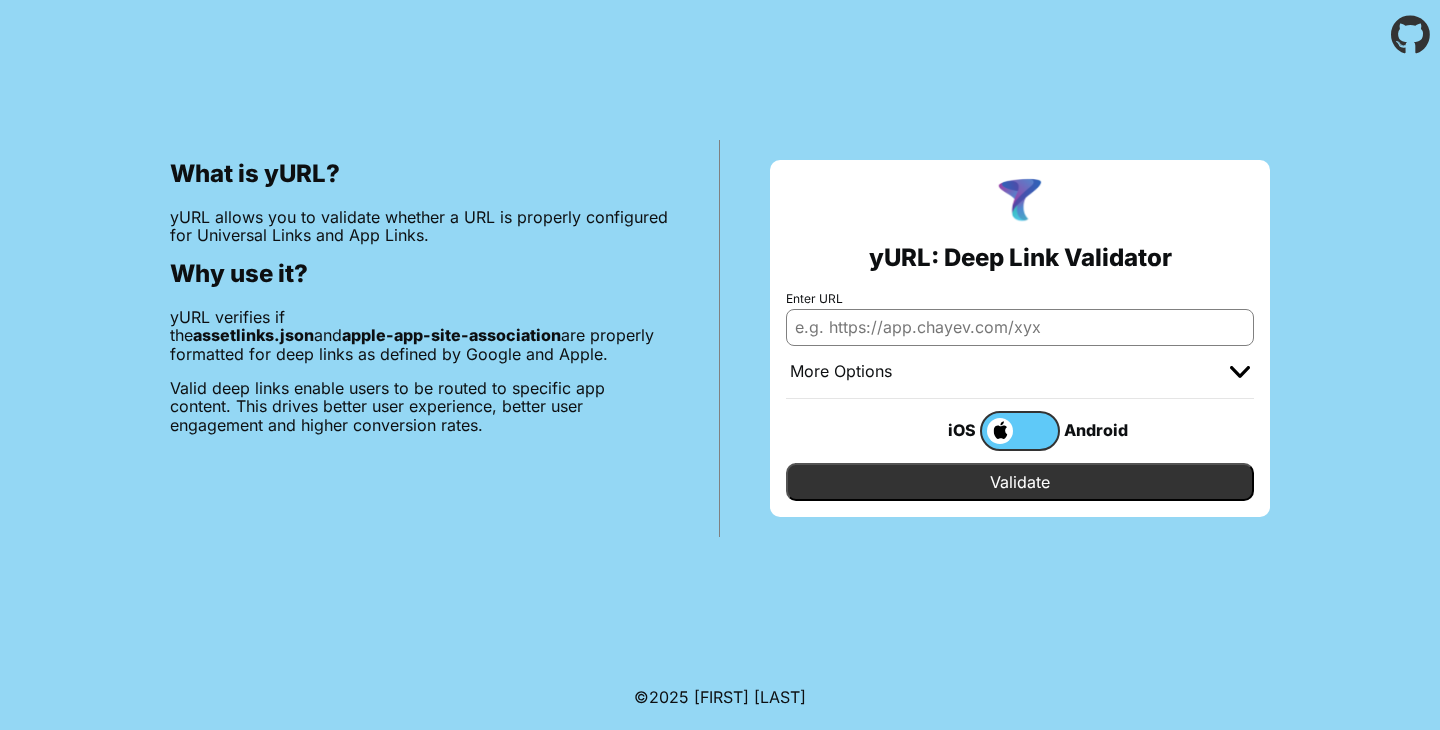 scroll, scrollTop: 0, scrollLeft: 0, axis: both 